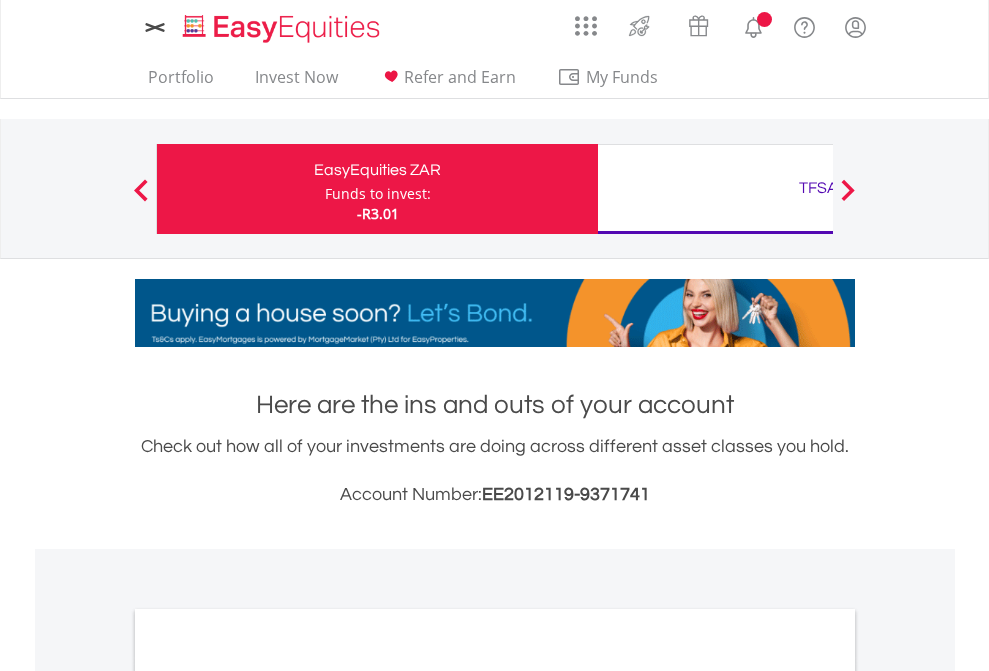 scroll, scrollTop: 0, scrollLeft: 0, axis: both 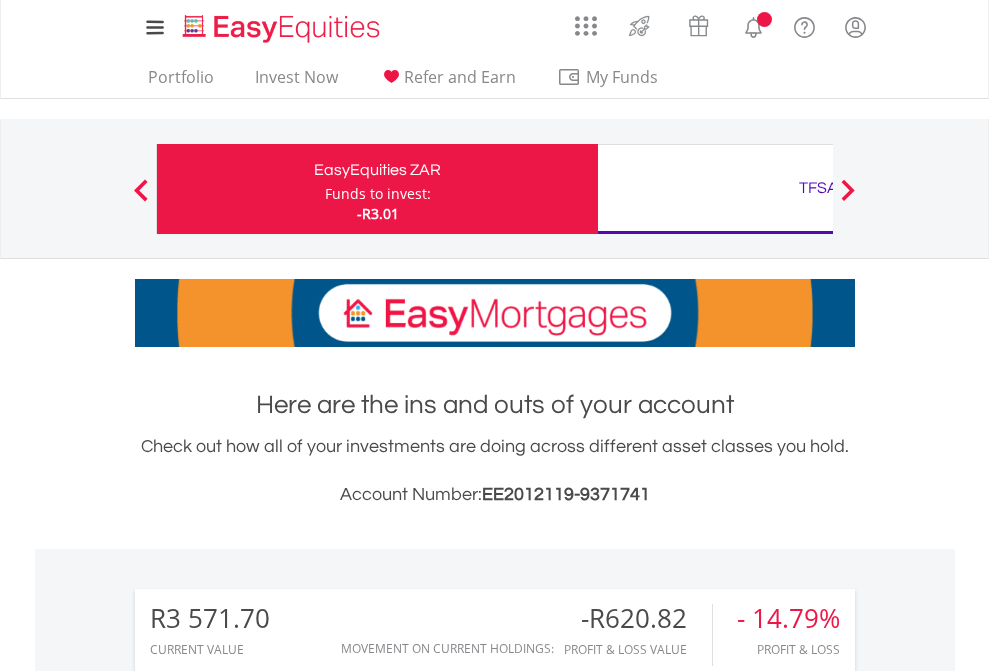 click on "Funds to invest:" at bounding box center [378, 194] 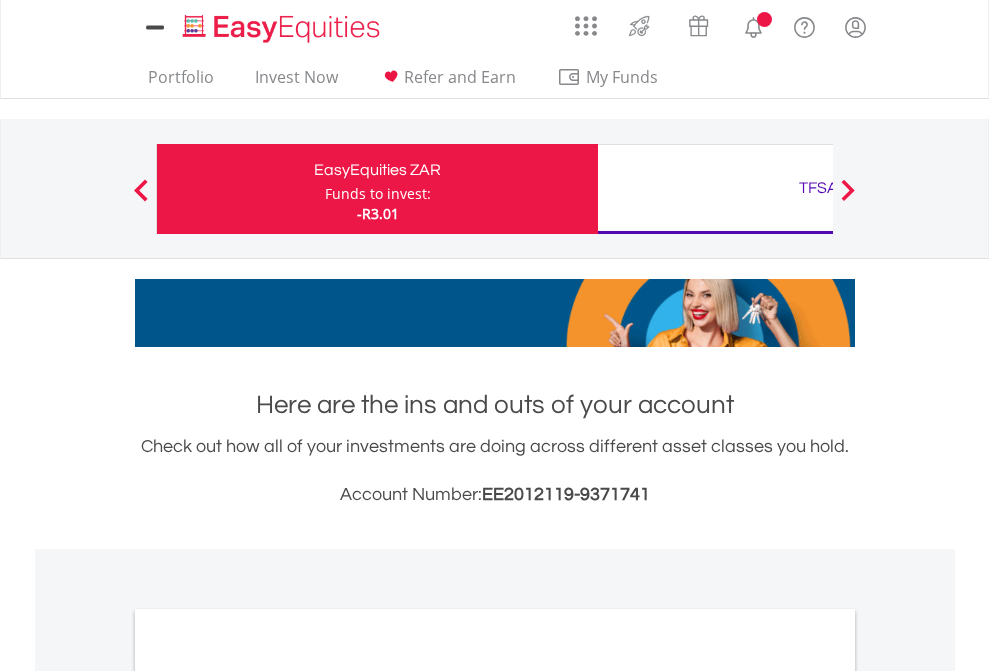 scroll, scrollTop: 0, scrollLeft: 0, axis: both 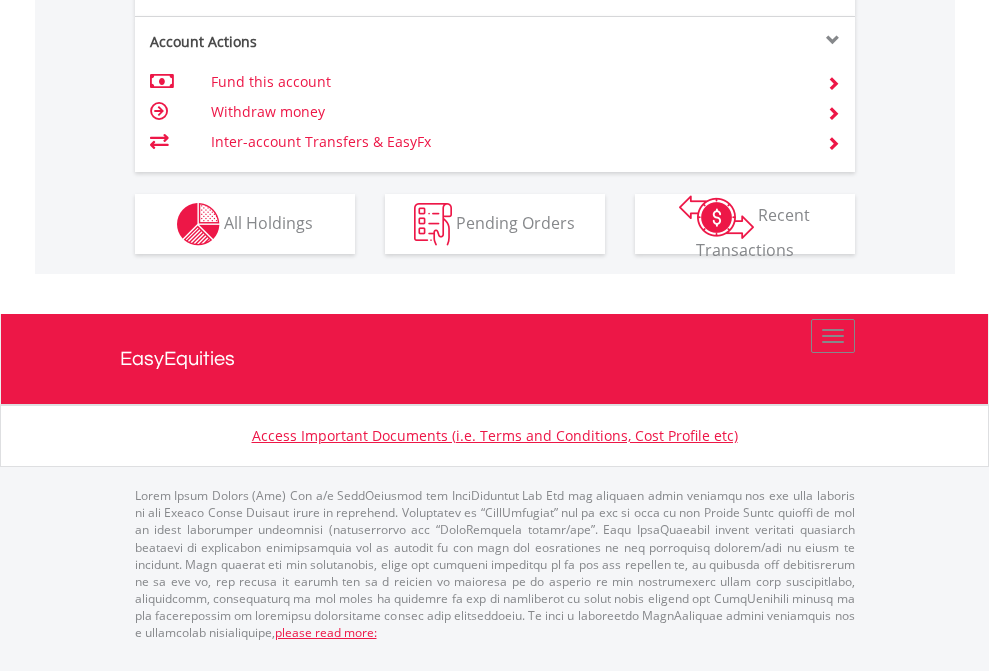 click on "Investment types" at bounding box center [706, -337] 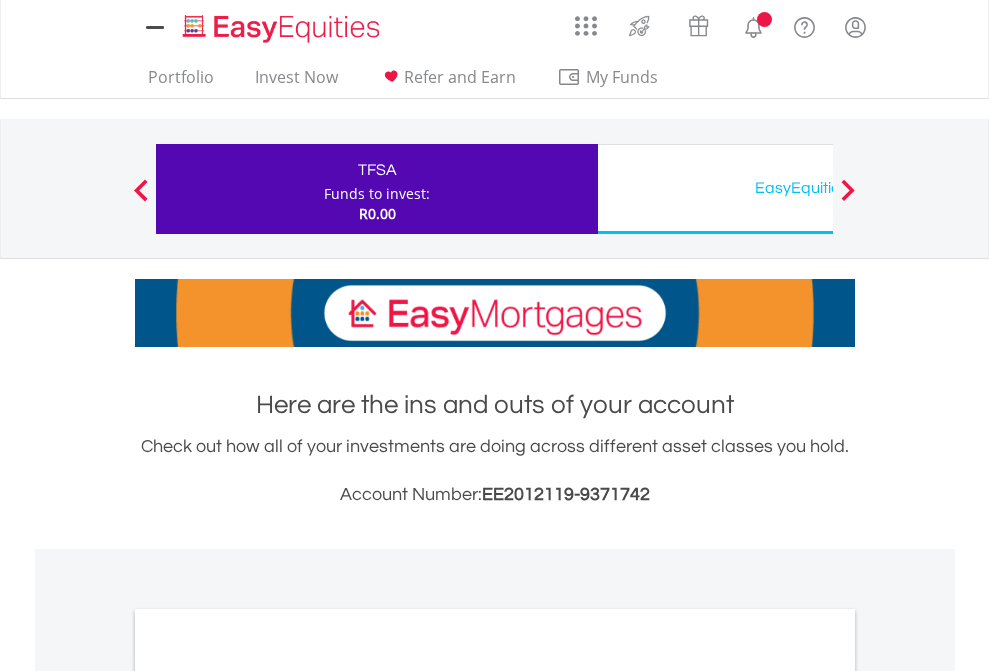 scroll, scrollTop: 0, scrollLeft: 0, axis: both 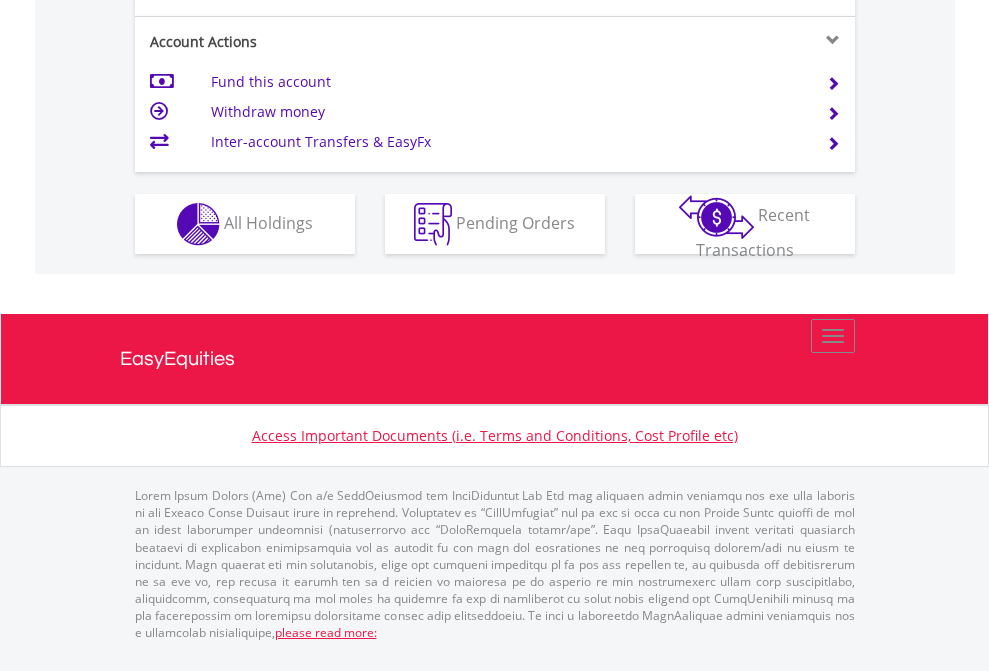 click on "Investment types" at bounding box center [706, -337] 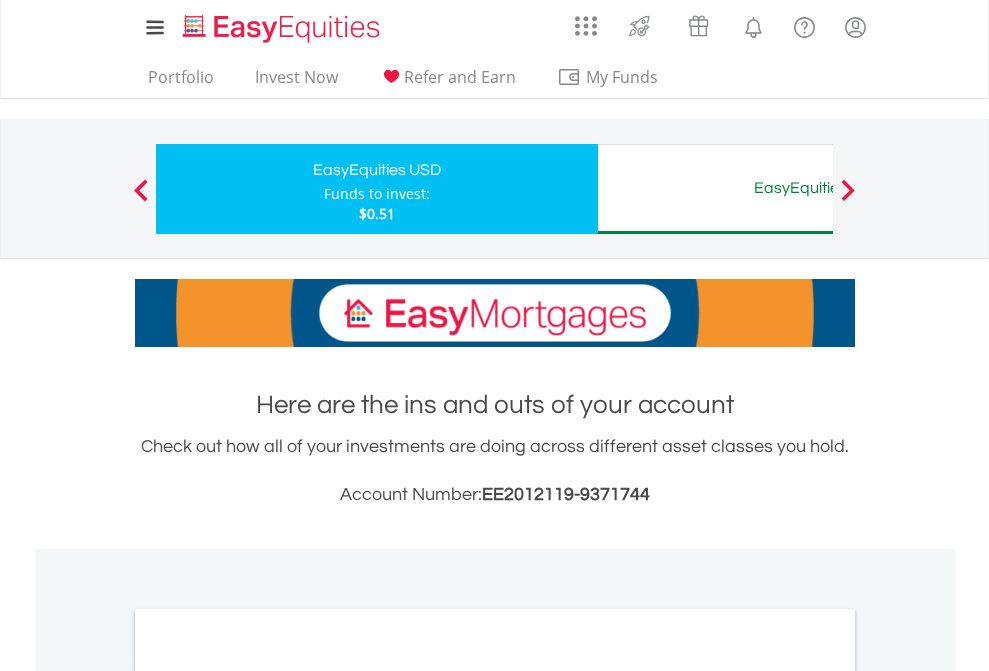 scroll, scrollTop: 0, scrollLeft: 0, axis: both 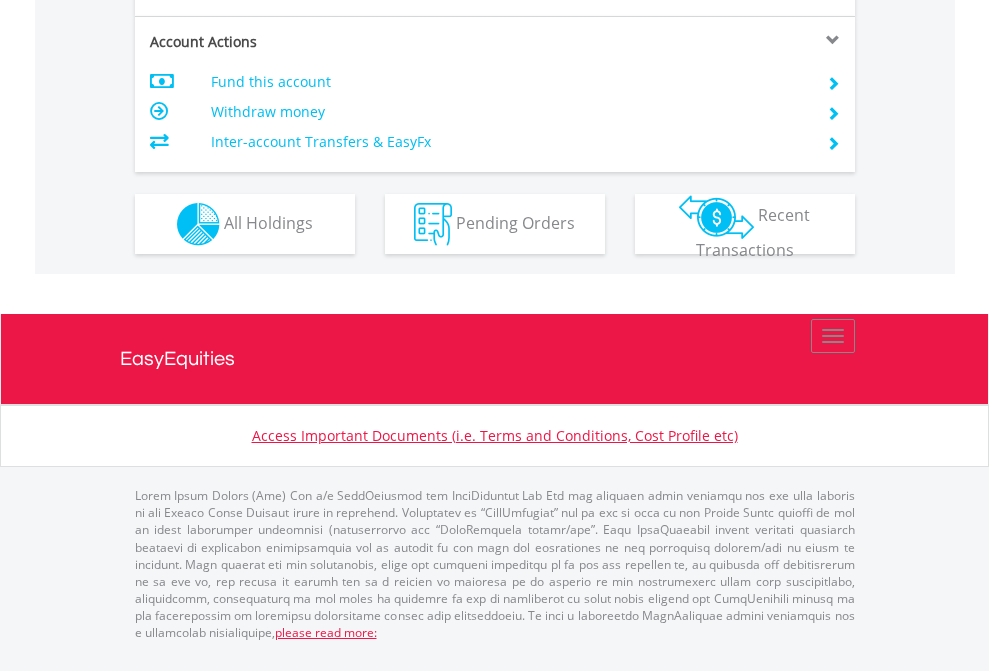 click on "Investment types" at bounding box center [706, -337] 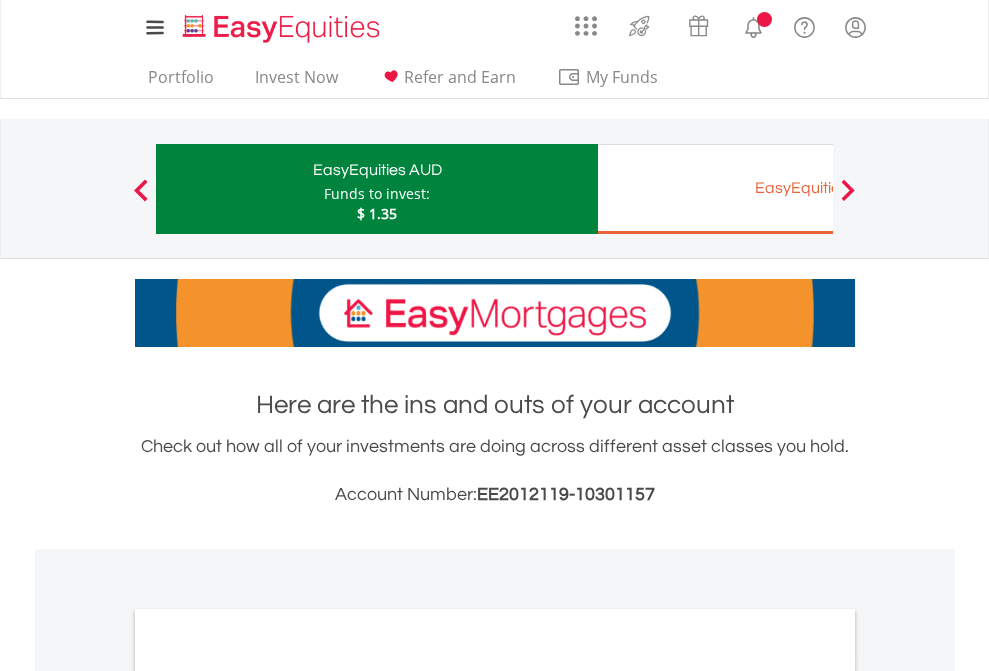scroll, scrollTop: 0, scrollLeft: 0, axis: both 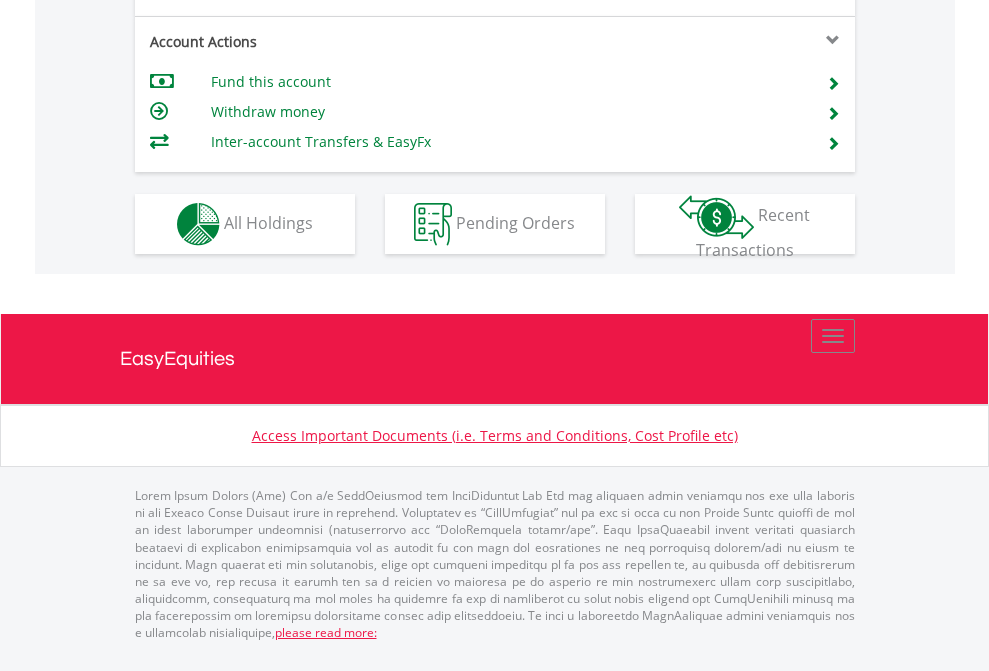 click on "Investment types" at bounding box center [706, -337] 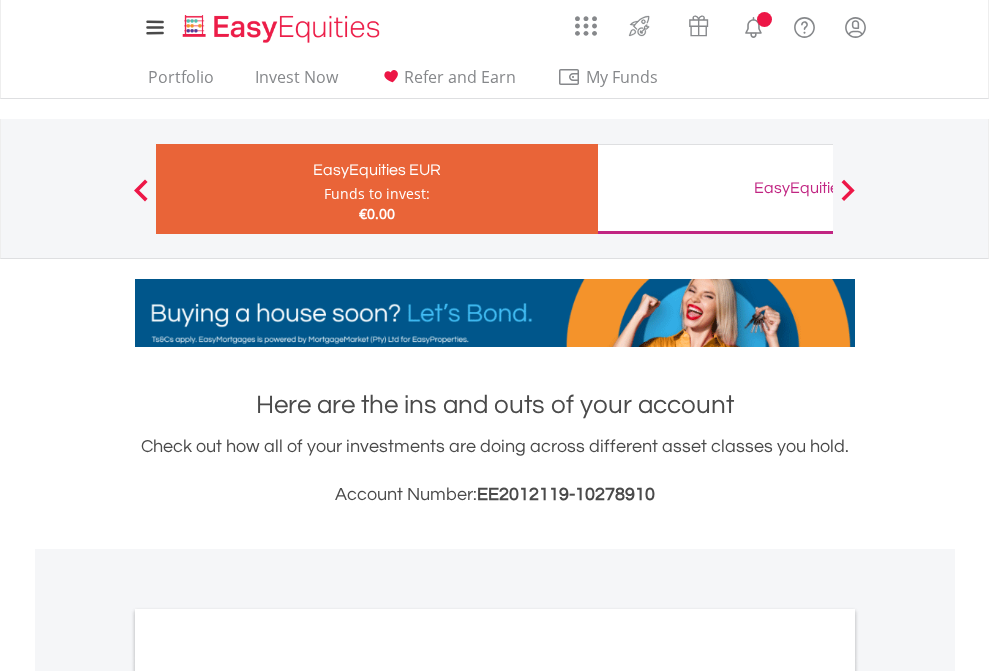 scroll, scrollTop: 0, scrollLeft: 0, axis: both 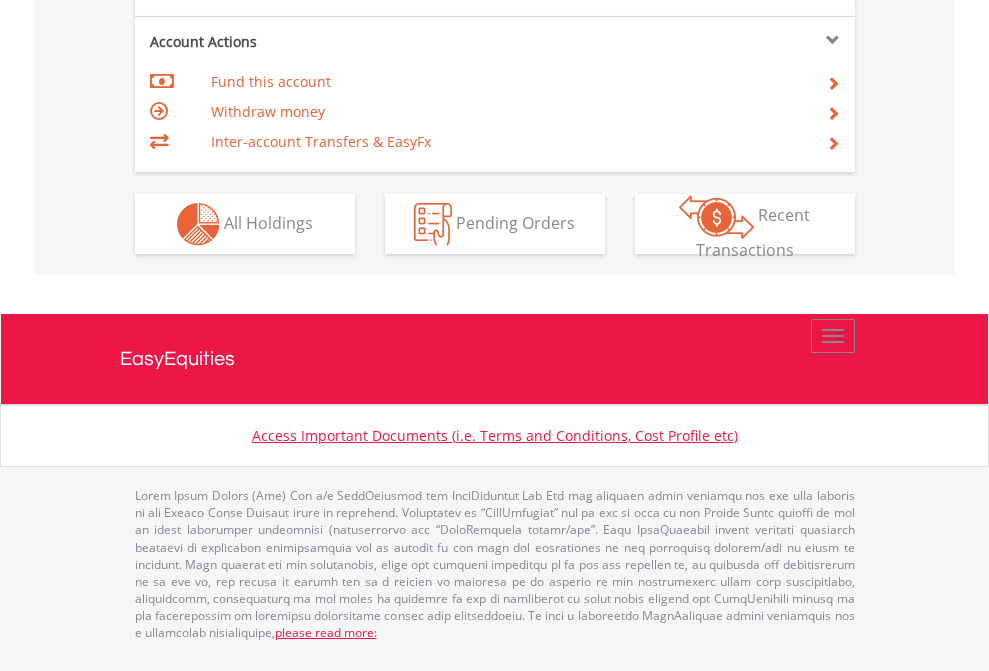 click on "Investment types" at bounding box center [706, -337] 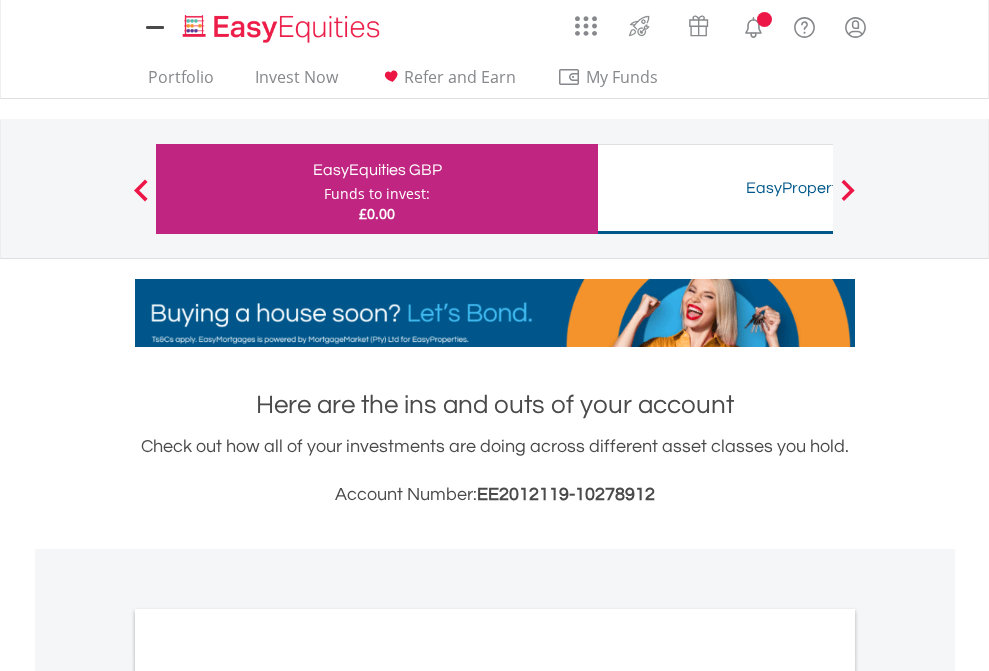 scroll, scrollTop: 0, scrollLeft: 0, axis: both 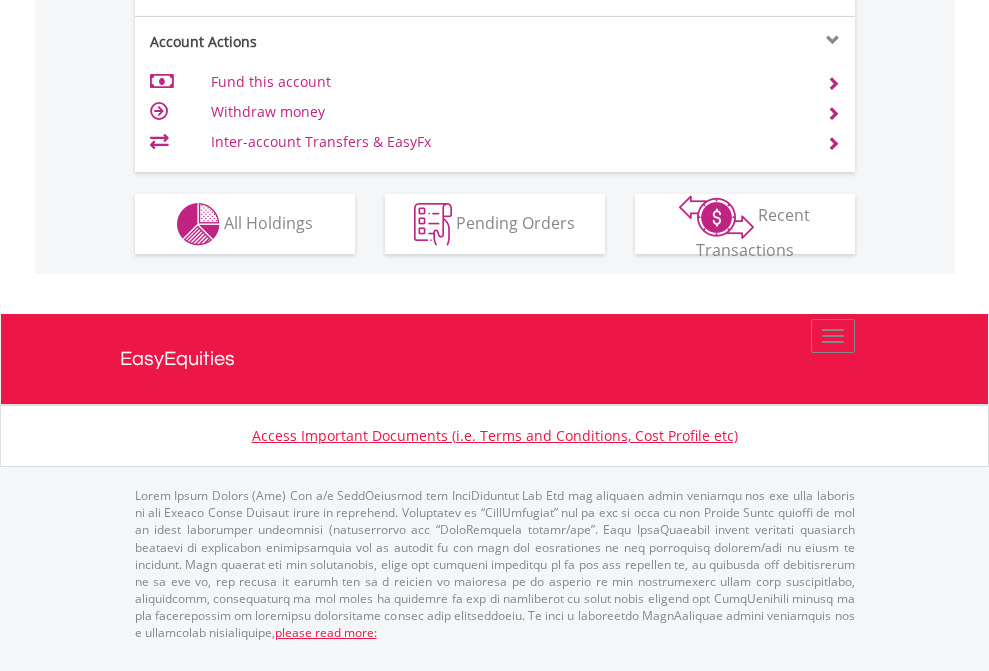 click on "Investment types" at bounding box center (706, -337) 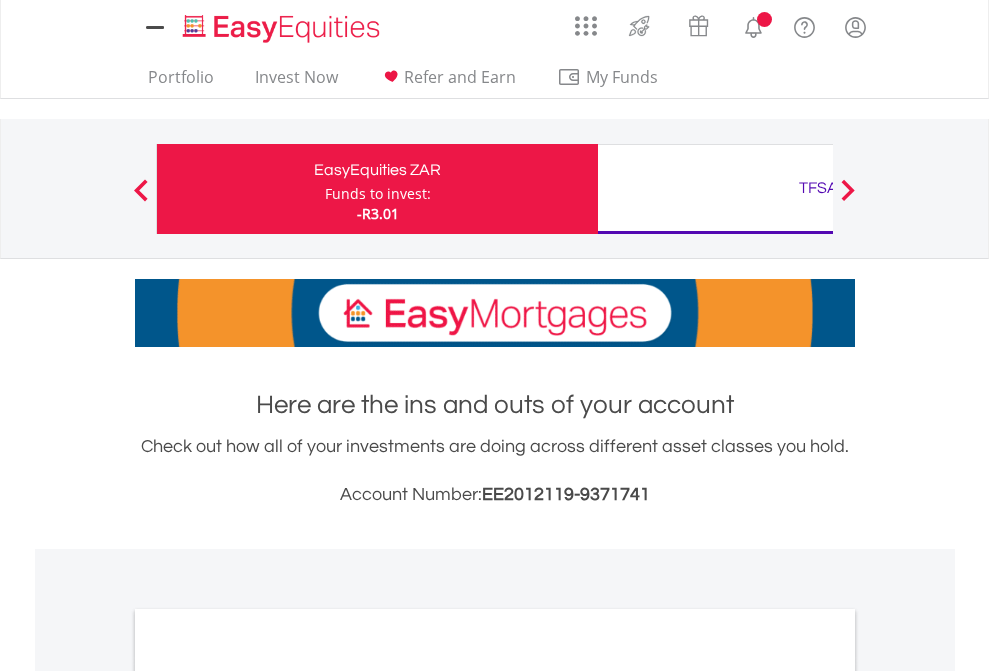 scroll, scrollTop: 0, scrollLeft: 0, axis: both 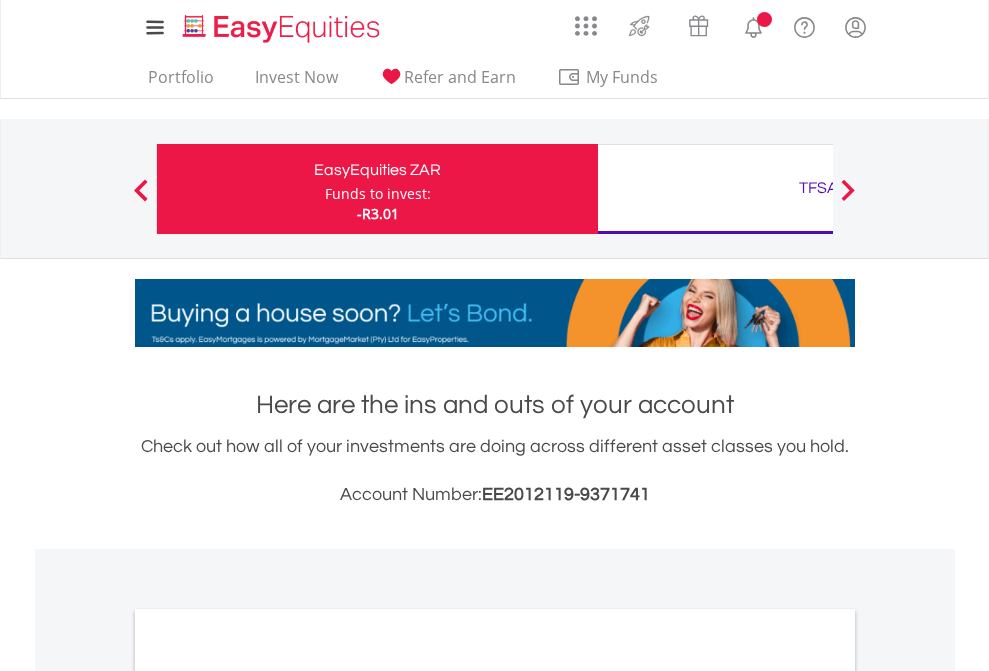 click on "All Holdings" at bounding box center (268, 1096) 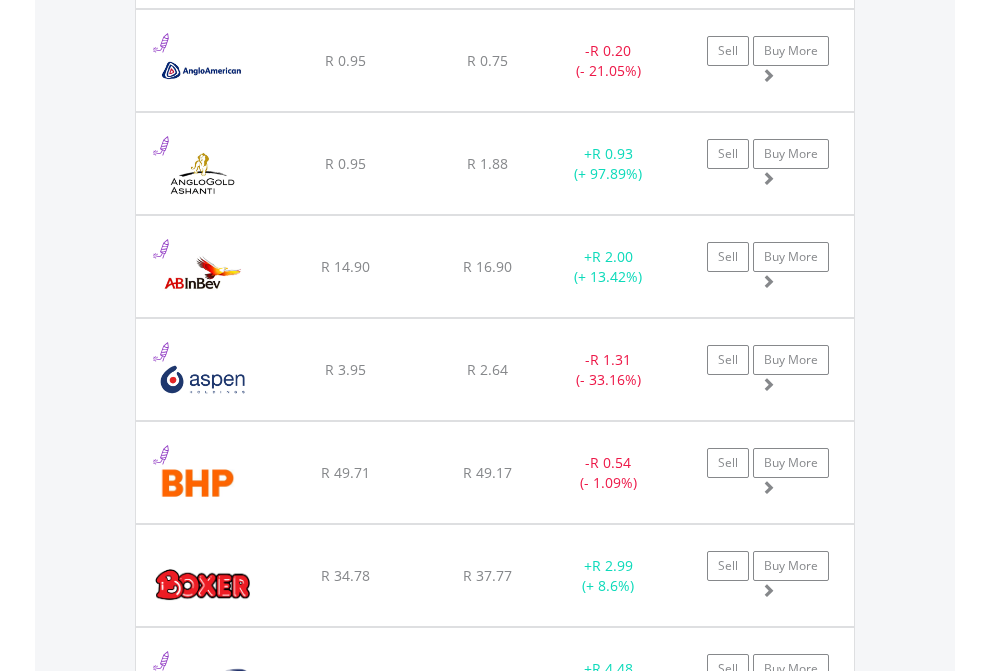 scroll, scrollTop: 2305, scrollLeft: 0, axis: vertical 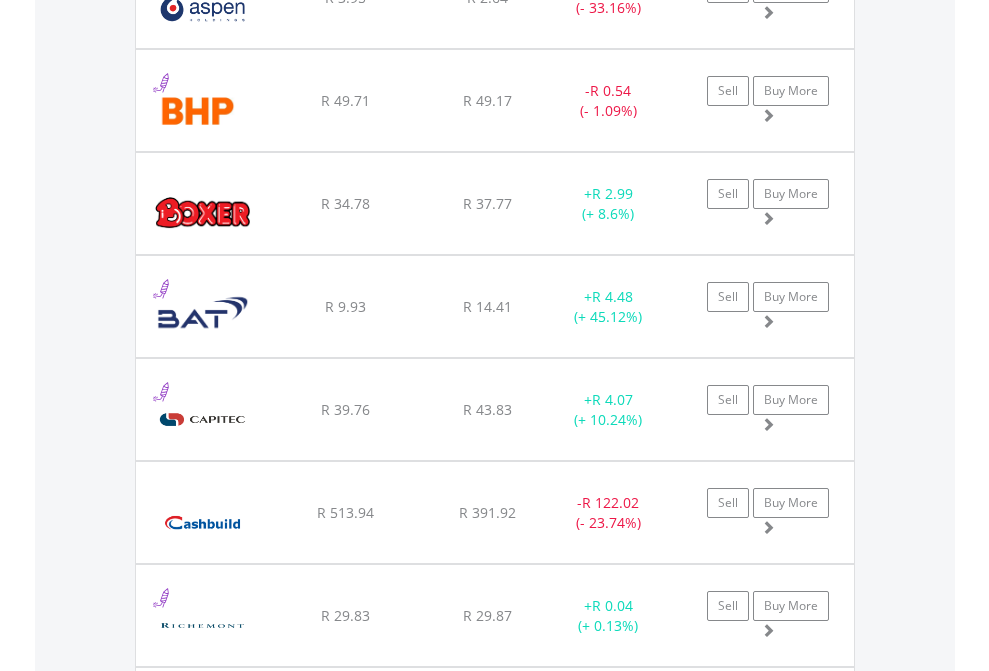 click on "TFSA" at bounding box center (818, -2117) 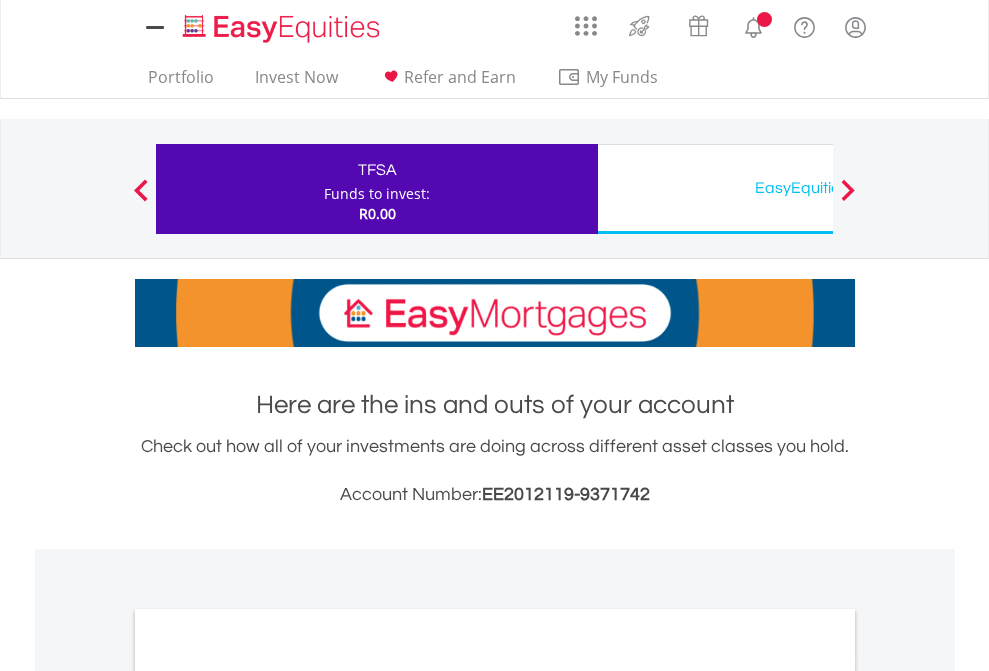 scroll, scrollTop: 1202, scrollLeft: 0, axis: vertical 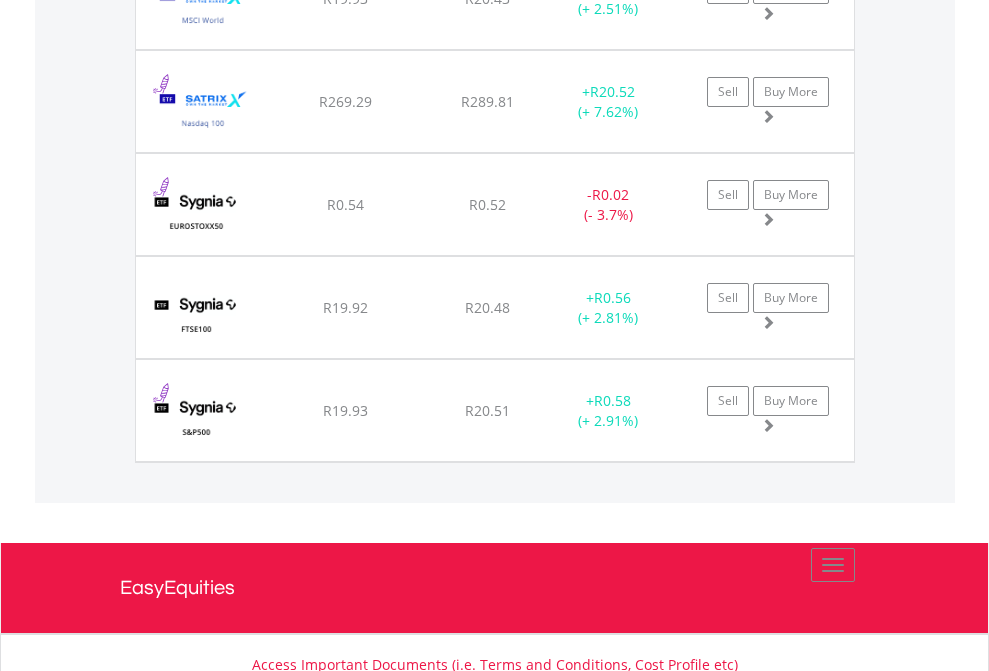 click on "EasyEquities USD" at bounding box center (818, -2036) 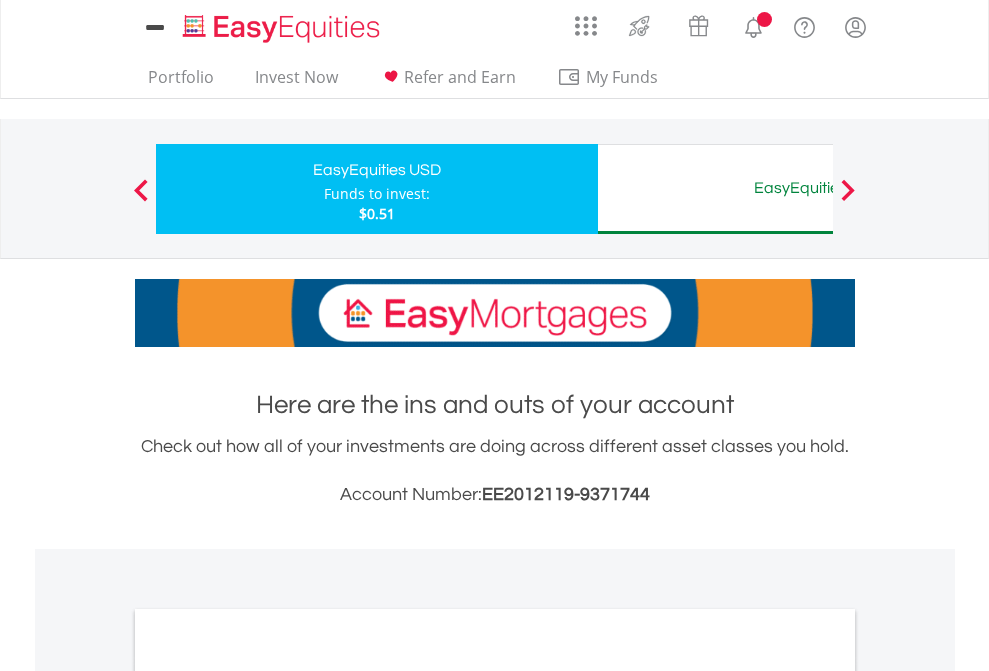 scroll, scrollTop: 1202, scrollLeft: 0, axis: vertical 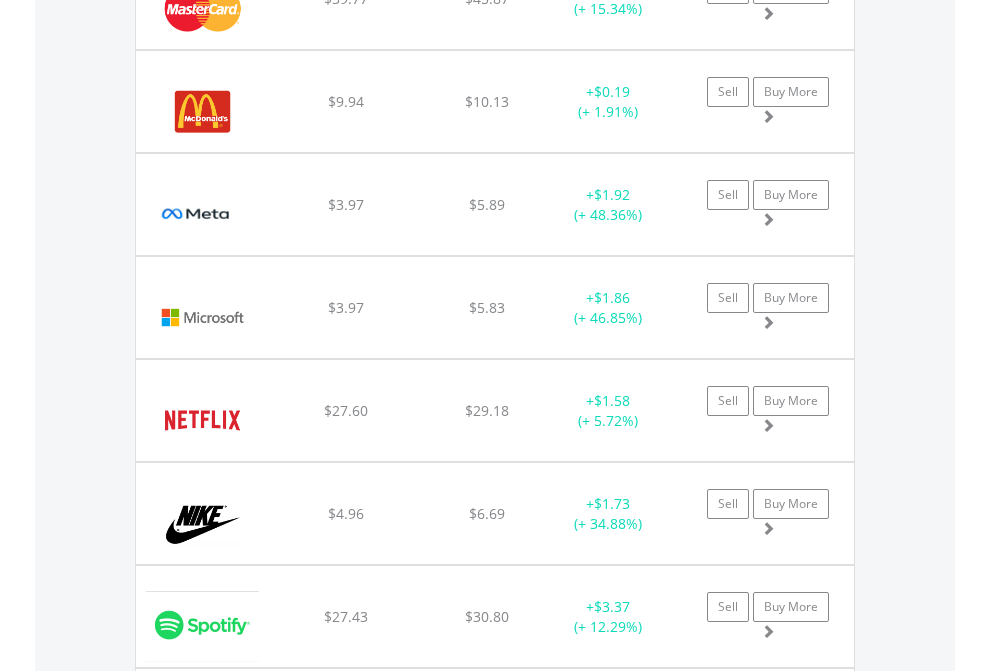 click on "EasyEquities AUD" at bounding box center [818, -2076] 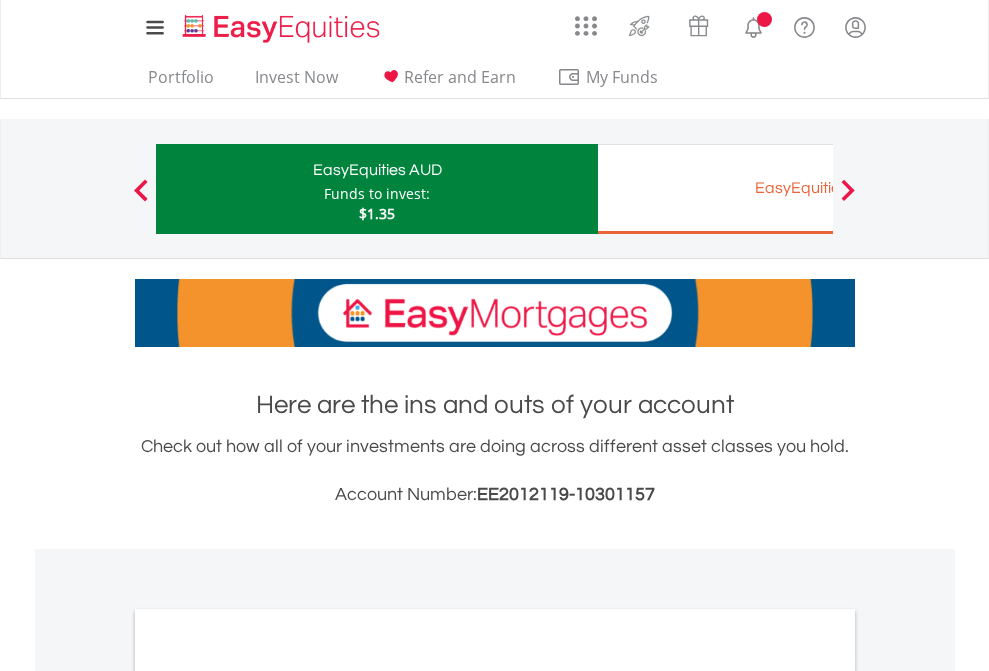 scroll, scrollTop: 1202, scrollLeft: 0, axis: vertical 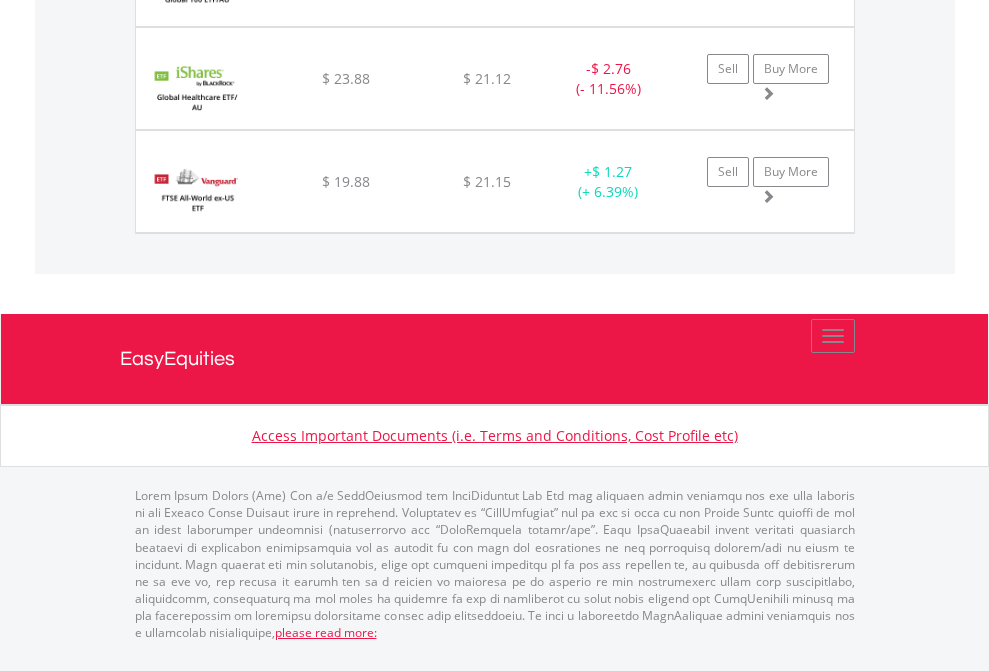 click on "EasyEquities EUR" at bounding box center [818, -1380] 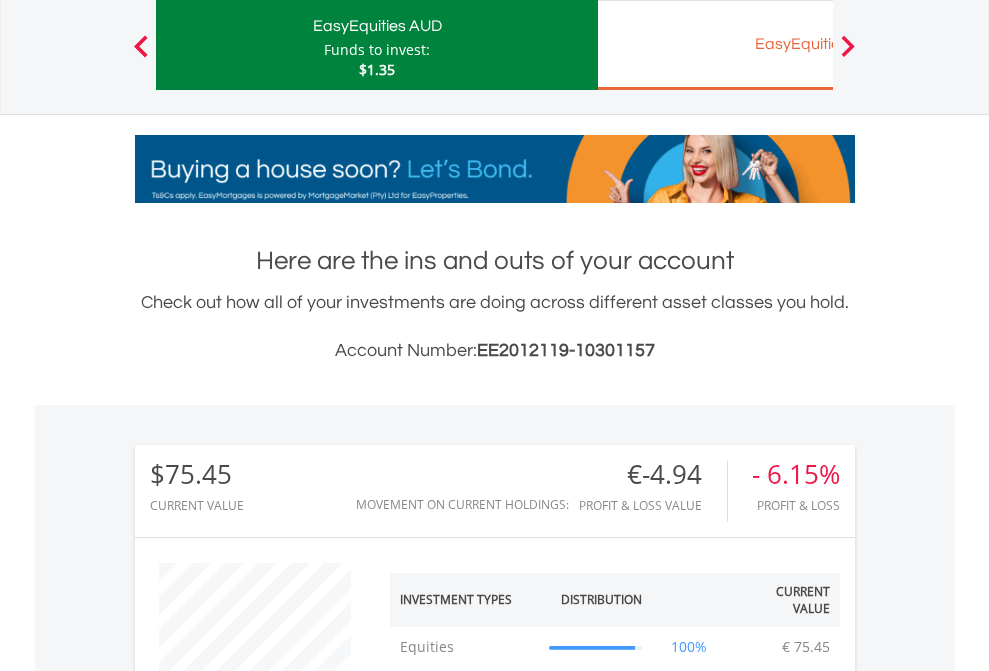 scroll, scrollTop: 999808, scrollLeft: 999687, axis: both 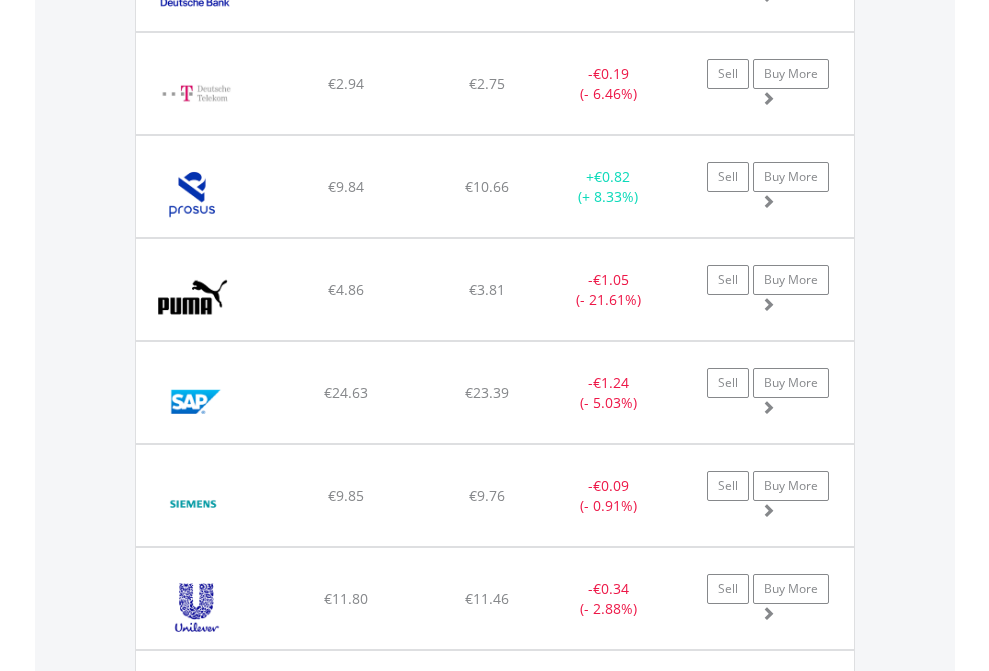 click on "EasyEquities GBP" at bounding box center (818, -1745) 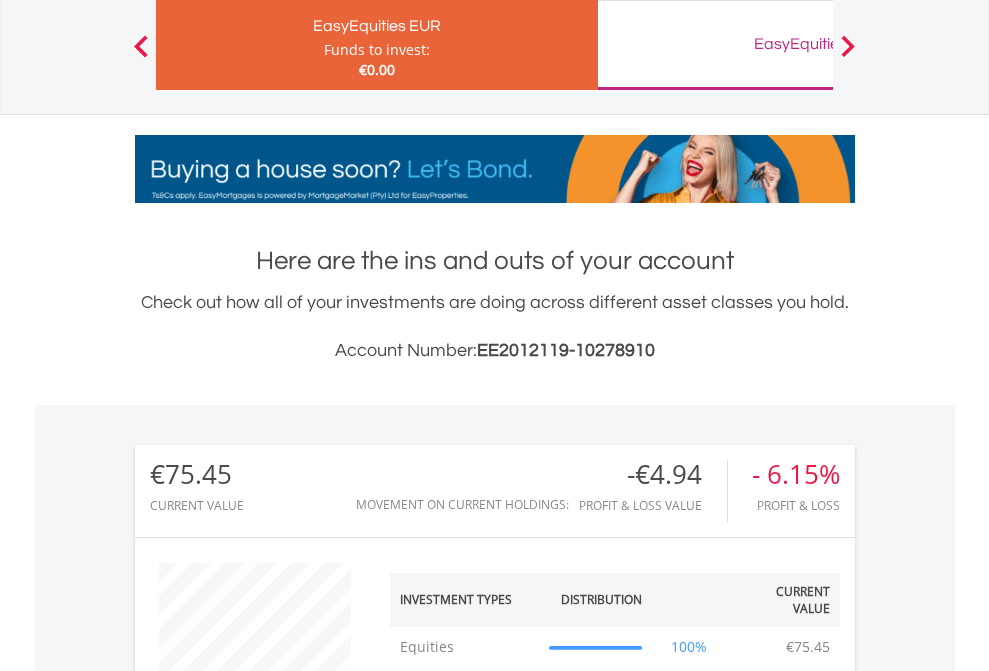 scroll, scrollTop: 999808, scrollLeft: 999687, axis: both 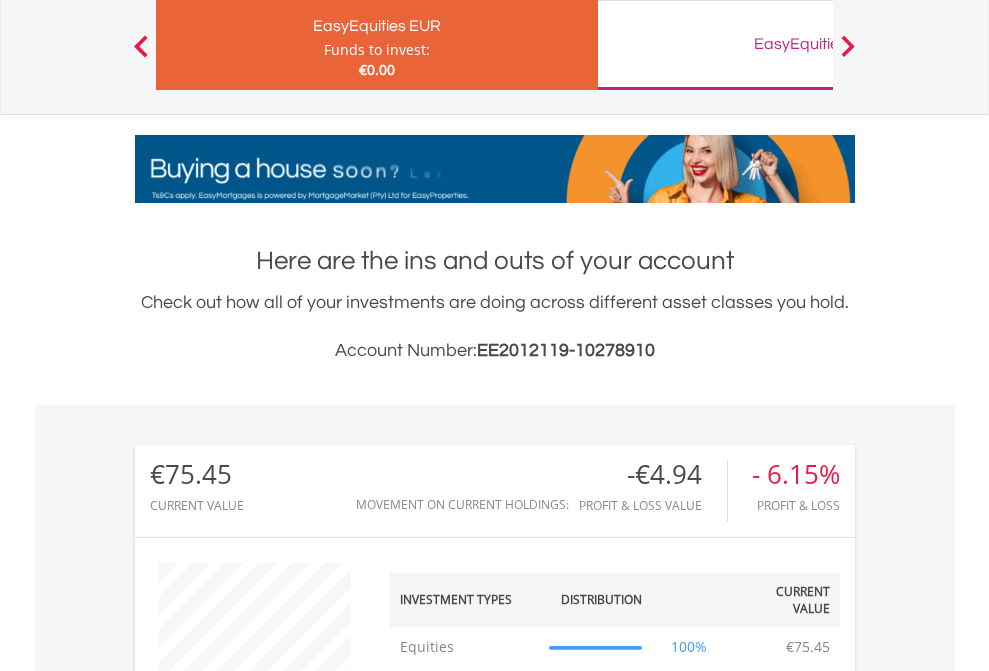 click on "All Holdings" at bounding box center [268, 1322] 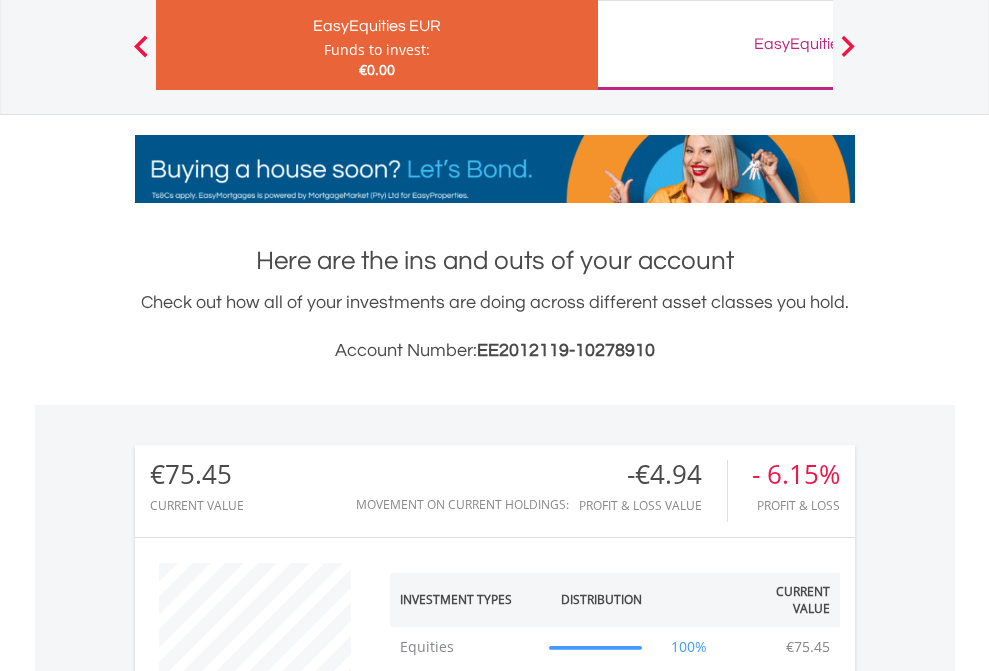 scroll, scrollTop: 1493, scrollLeft: 0, axis: vertical 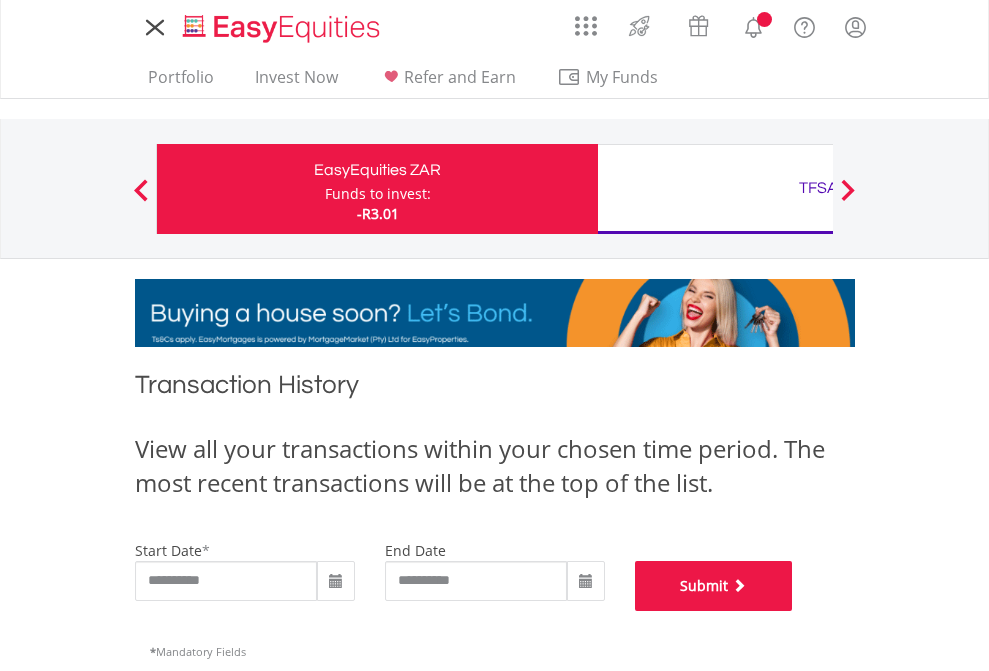 click on "Submit" at bounding box center [714, 586] 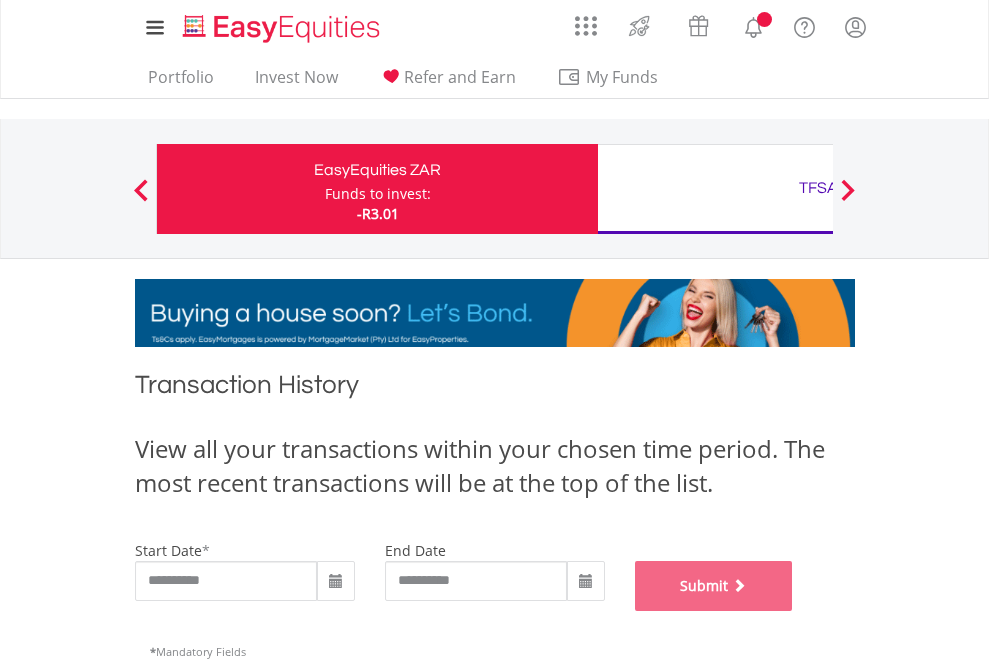 scroll, scrollTop: 811, scrollLeft: 0, axis: vertical 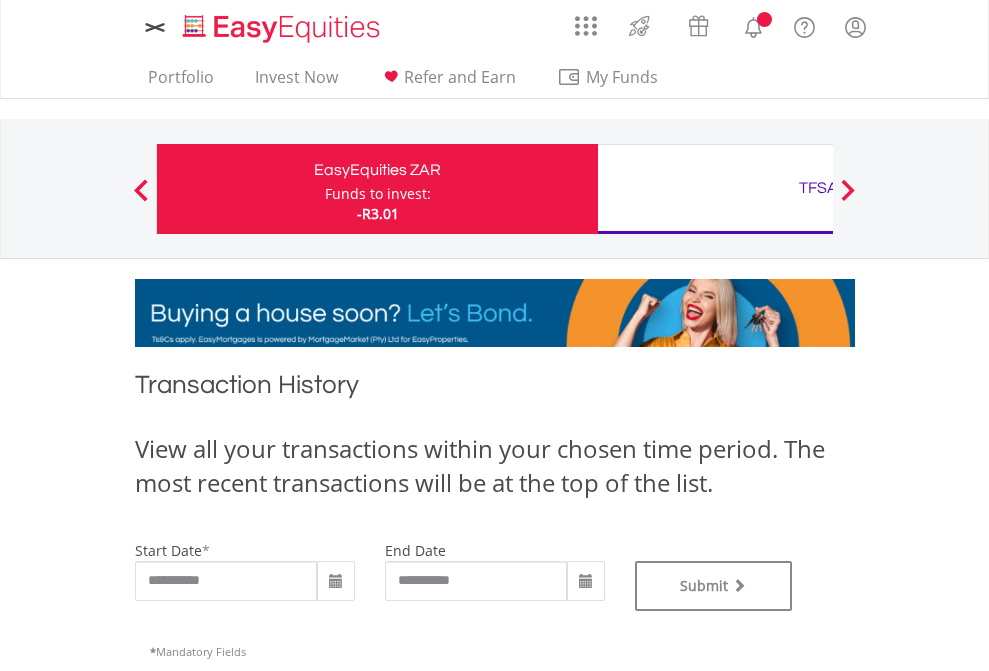 click on "TFSA" at bounding box center [818, 188] 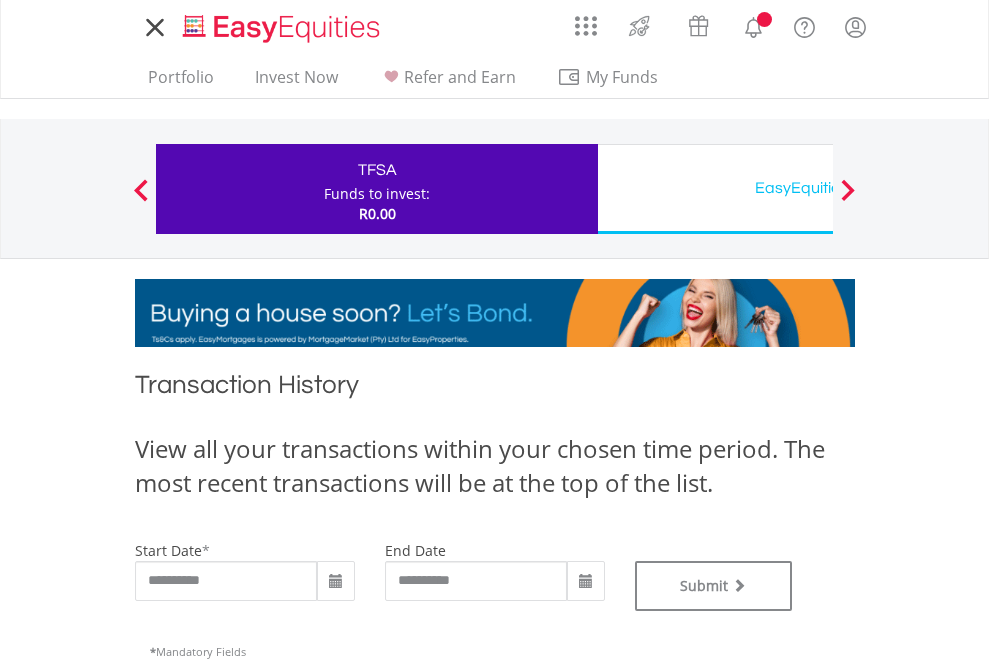scroll, scrollTop: 0, scrollLeft: 0, axis: both 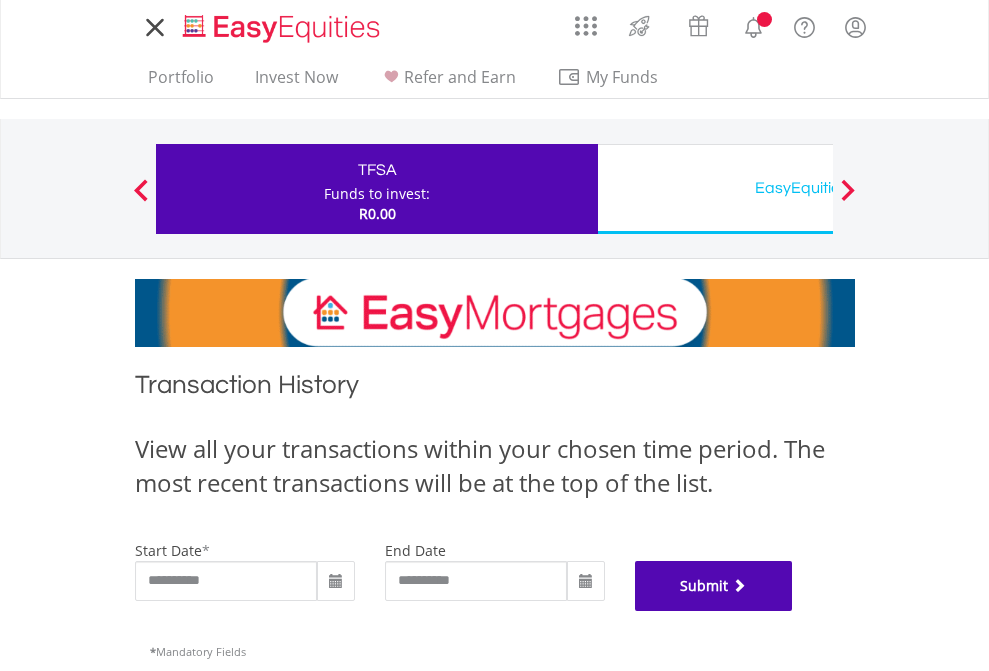 click on "Submit" at bounding box center (714, 586) 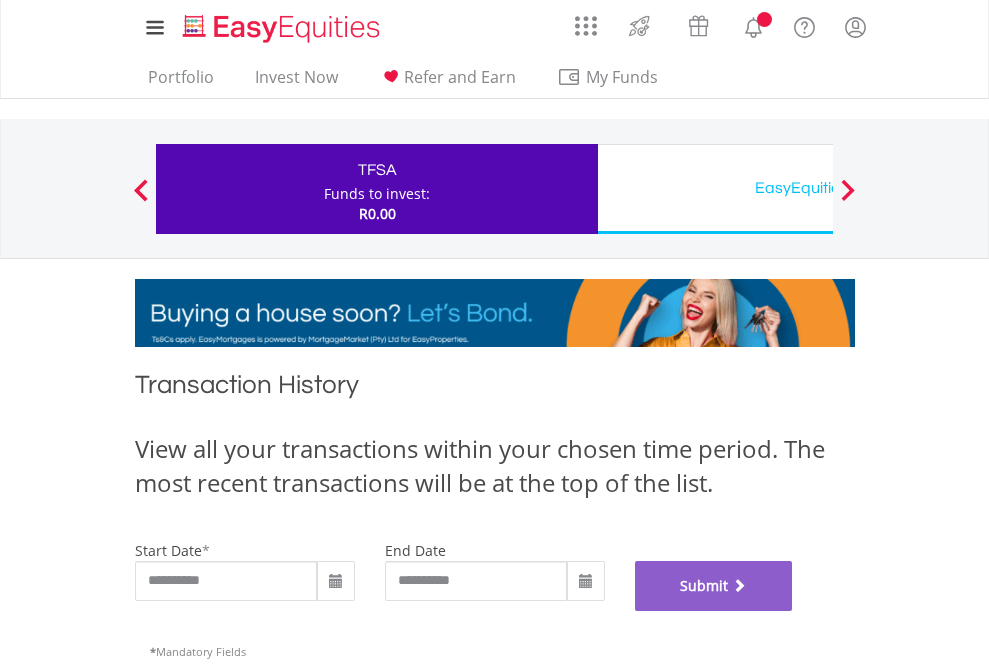 scroll, scrollTop: 811, scrollLeft: 0, axis: vertical 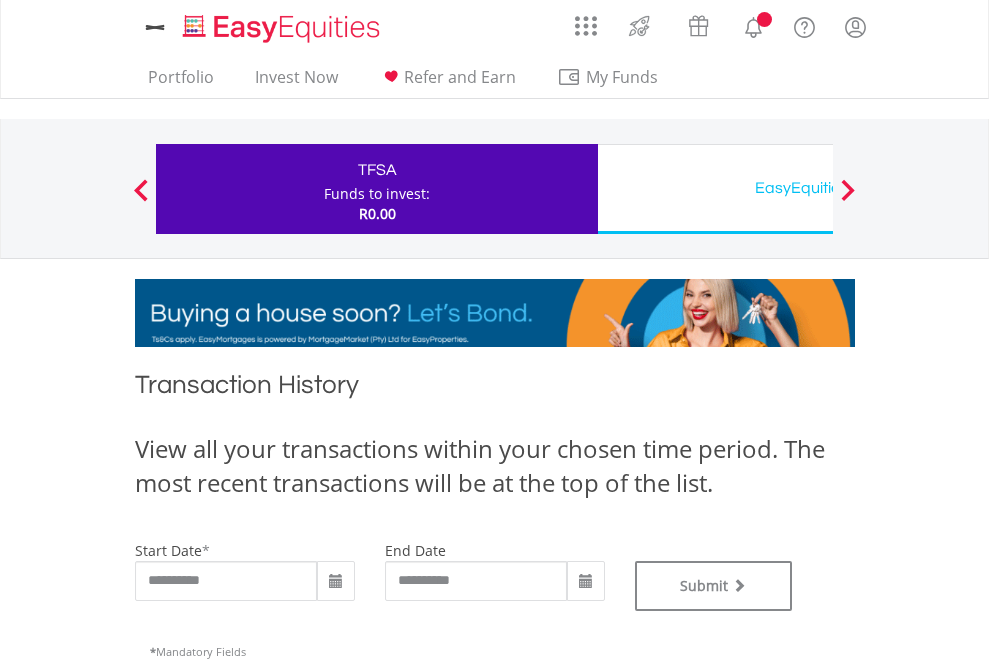 click on "EasyEquities USD" at bounding box center (818, 188) 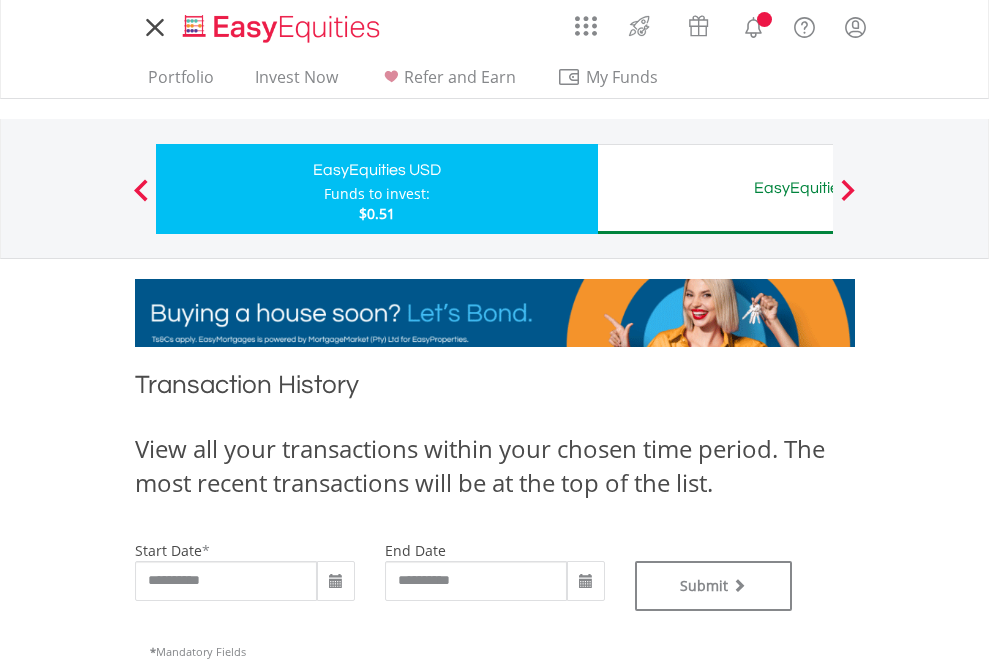 scroll, scrollTop: 0, scrollLeft: 0, axis: both 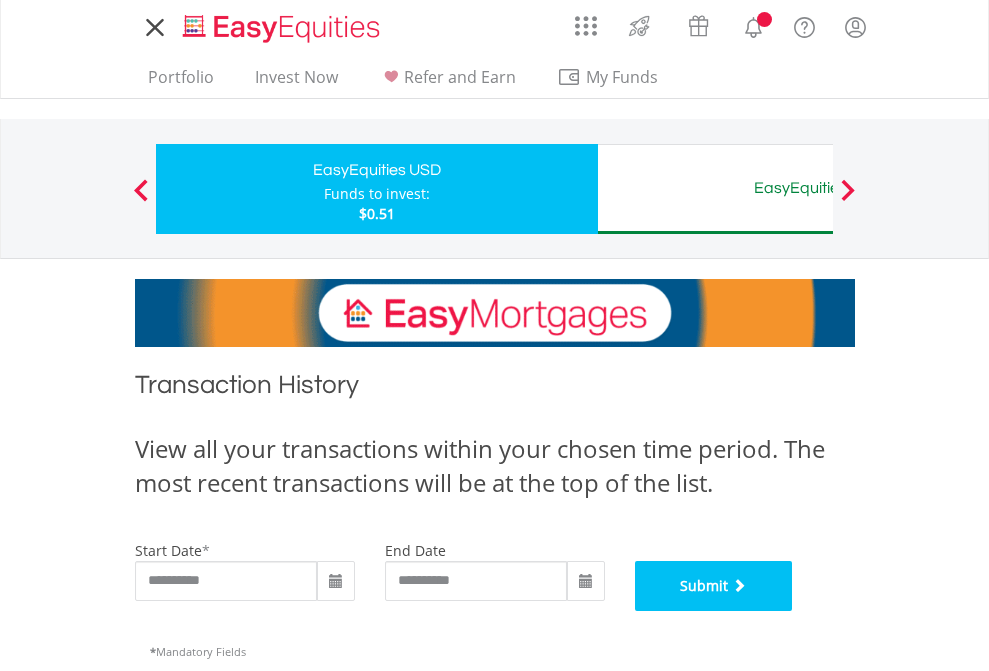 click on "Submit" at bounding box center [714, 586] 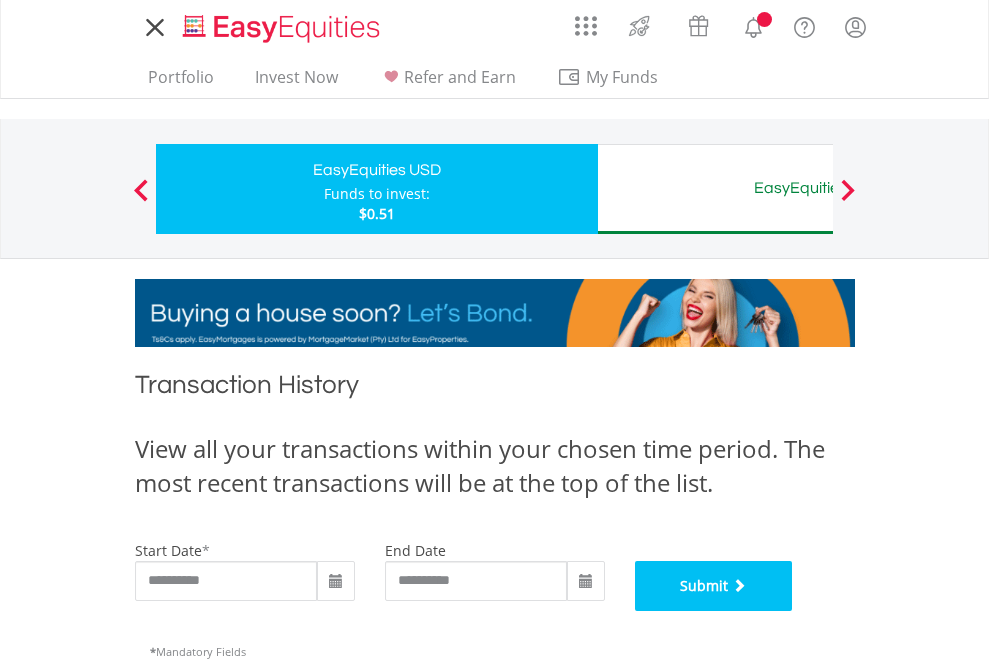 scroll, scrollTop: 811, scrollLeft: 0, axis: vertical 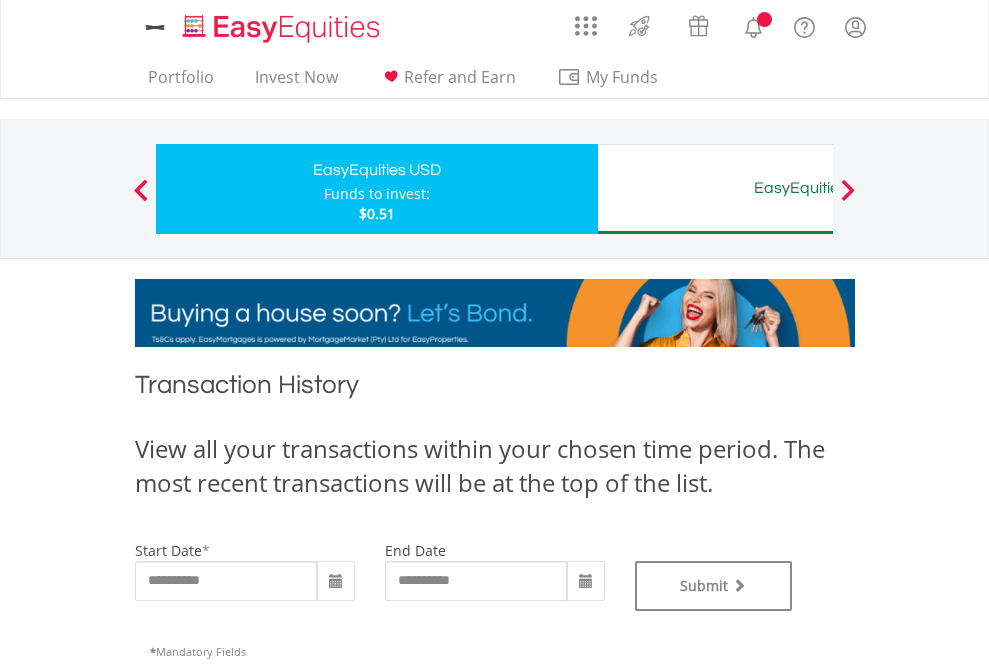 click on "EasyEquities AUD" at bounding box center (818, 188) 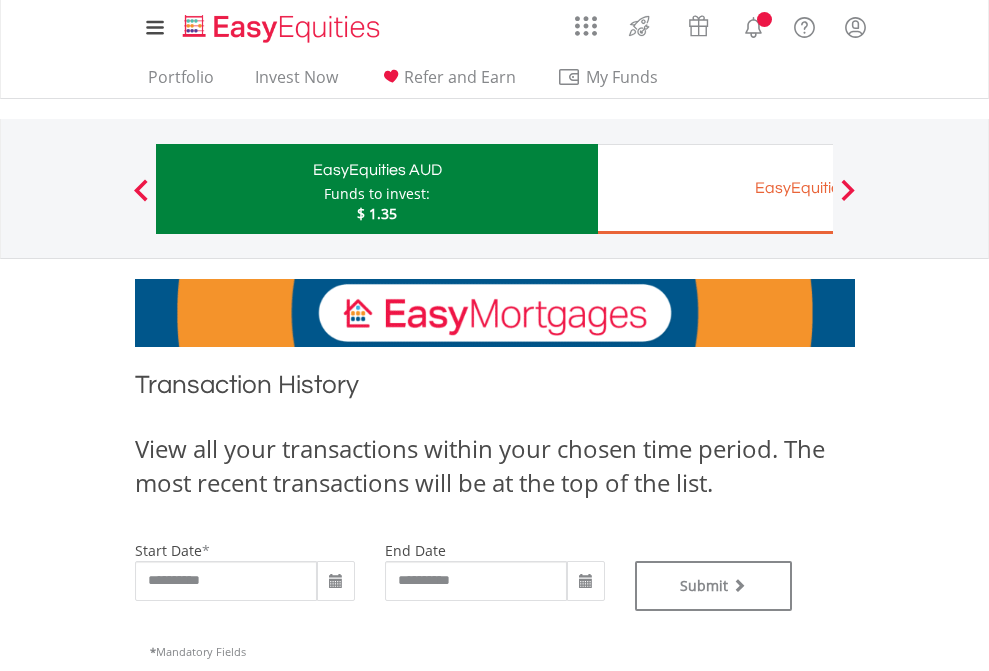 scroll, scrollTop: 811, scrollLeft: 0, axis: vertical 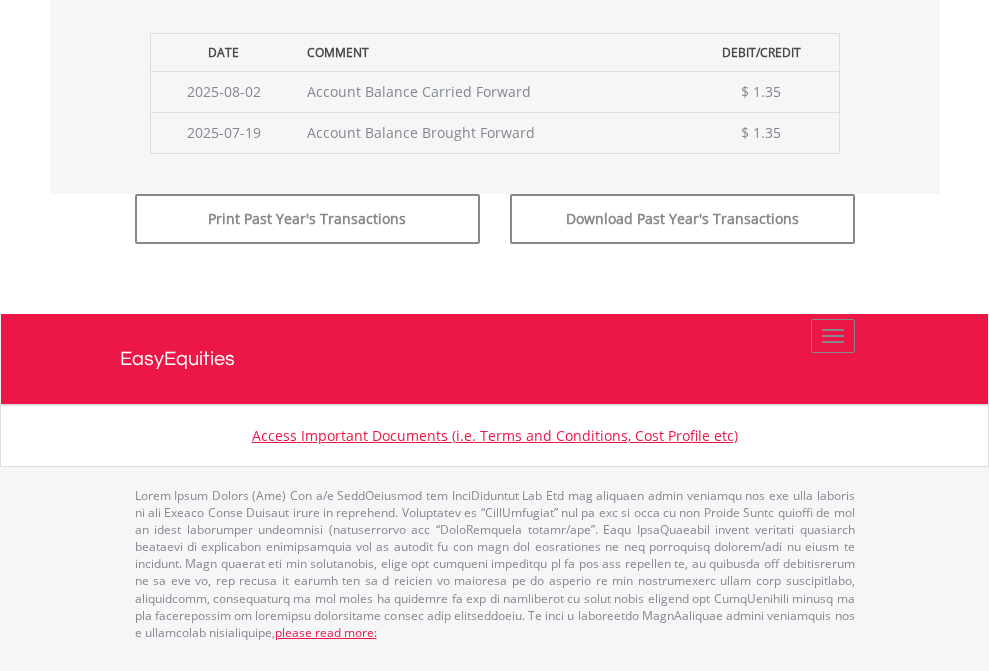 click on "Submit" at bounding box center (714, -183) 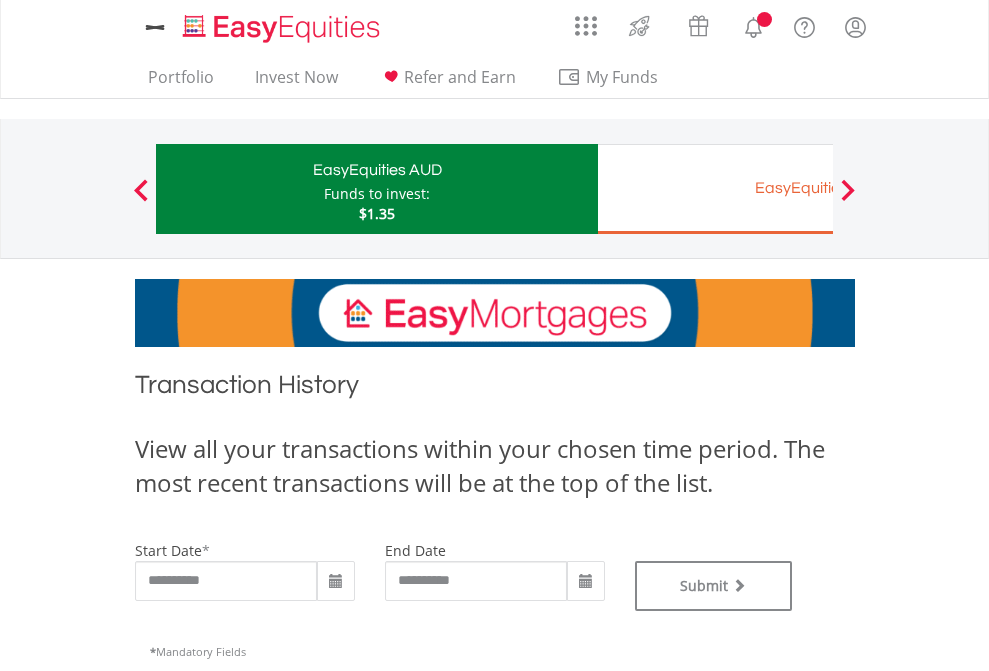 scroll, scrollTop: 0, scrollLeft: 0, axis: both 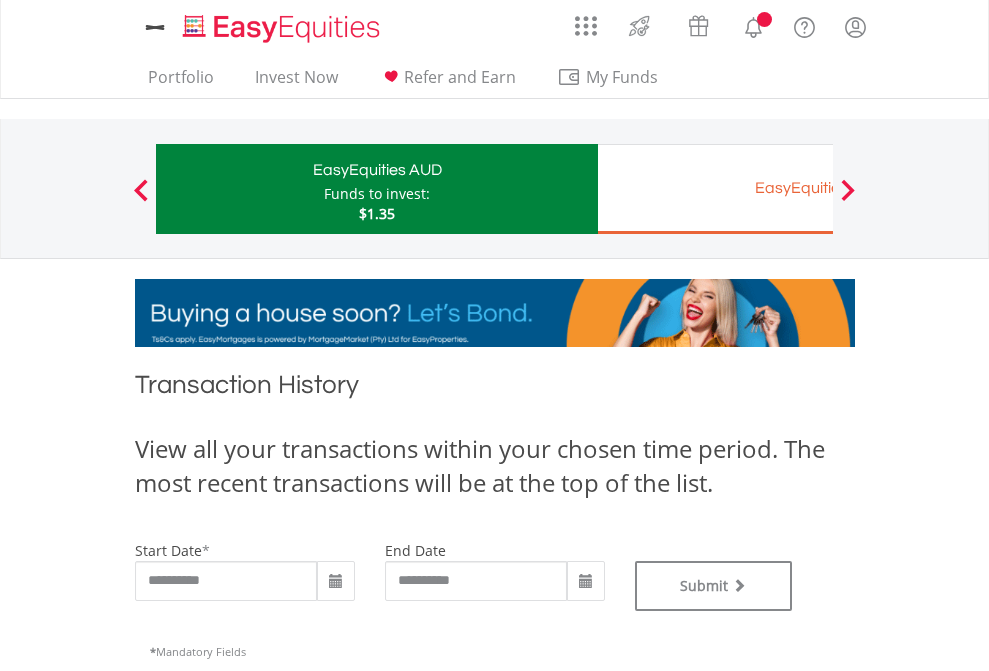 click on "EasyEquities EUR" at bounding box center (818, 188) 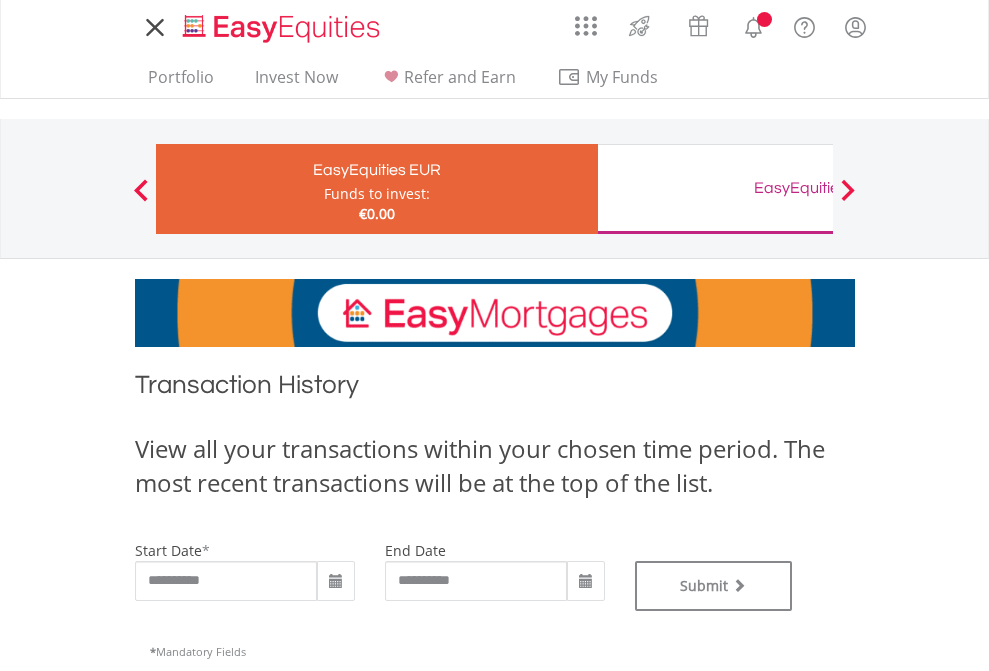 scroll, scrollTop: 0, scrollLeft: 0, axis: both 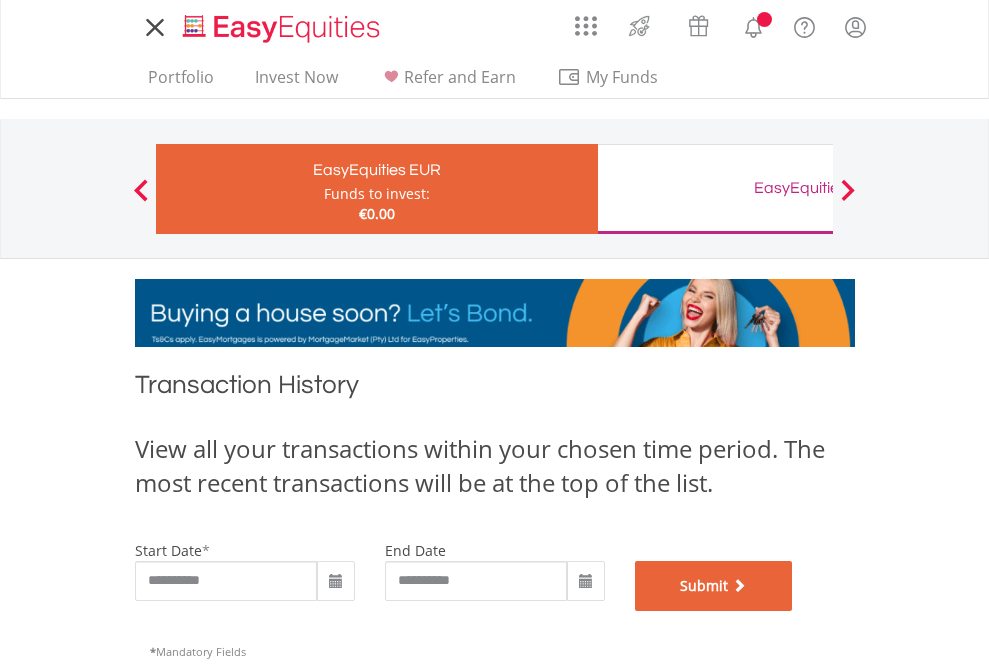 click on "Submit" at bounding box center (714, 586) 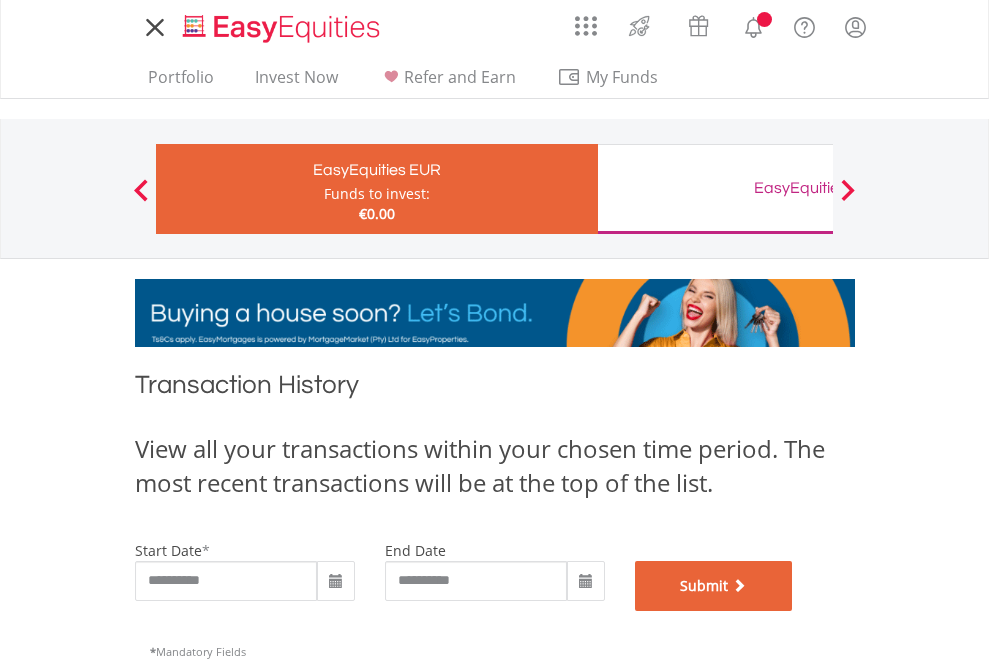 scroll, scrollTop: 811, scrollLeft: 0, axis: vertical 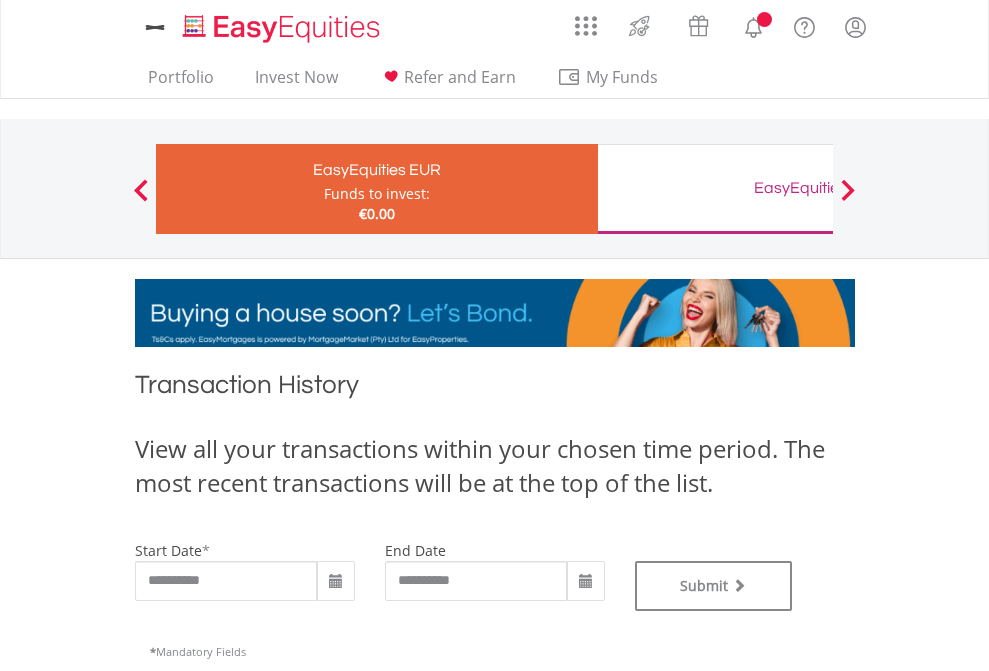 click on "EasyEquities GBP" at bounding box center (818, 188) 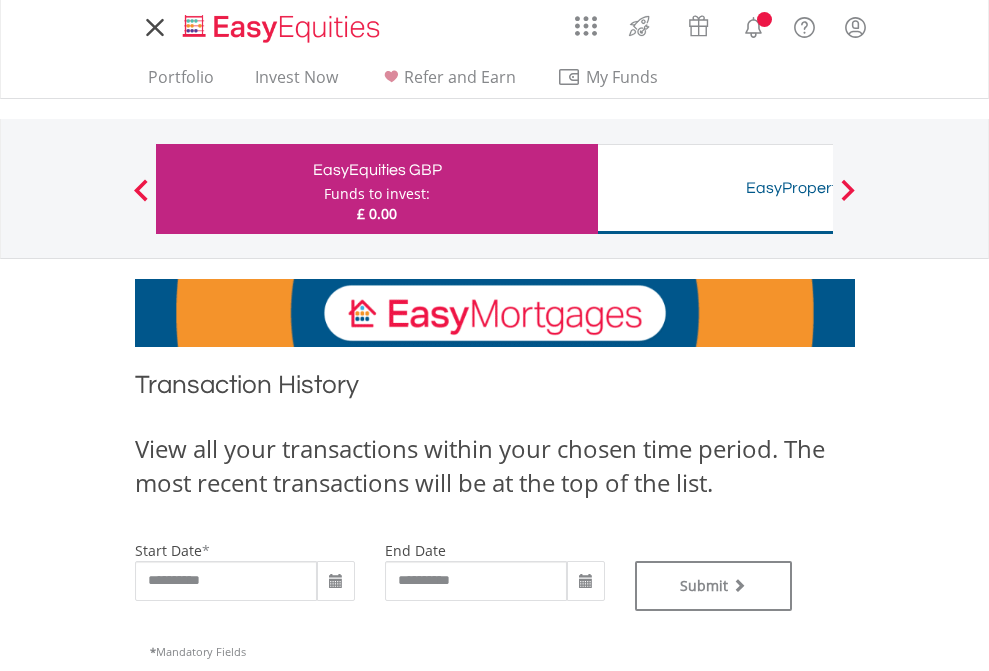 scroll, scrollTop: 0, scrollLeft: 0, axis: both 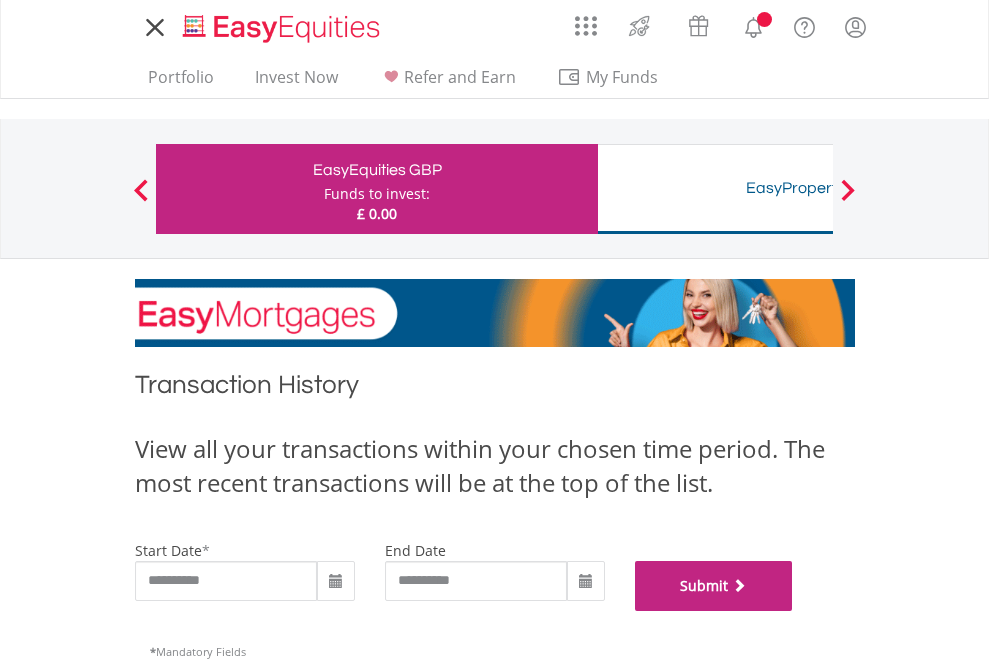 click on "Submit" at bounding box center (714, 586) 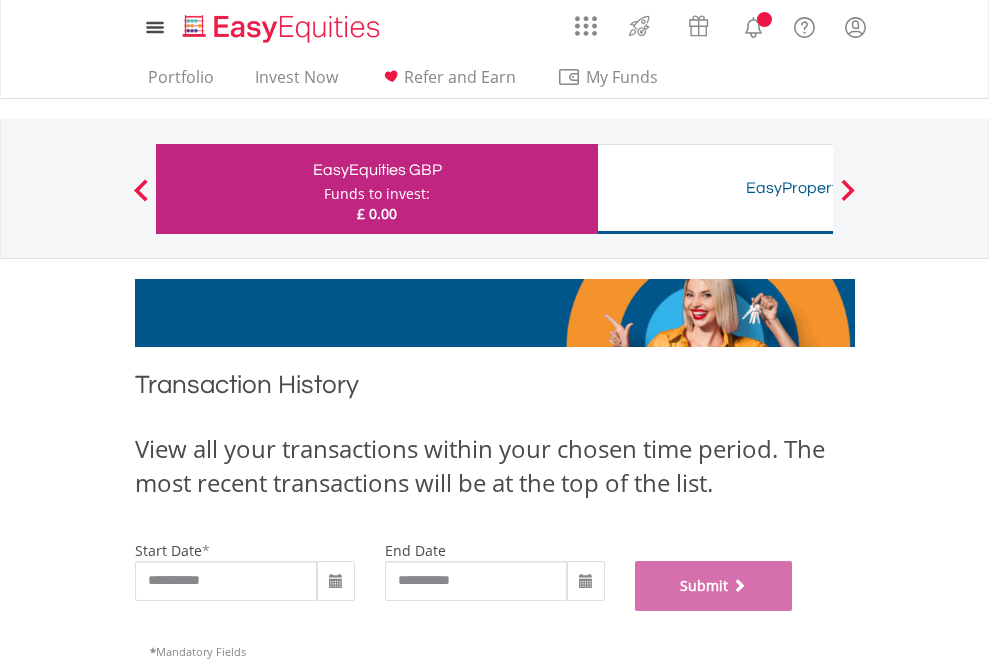 scroll, scrollTop: 811, scrollLeft: 0, axis: vertical 